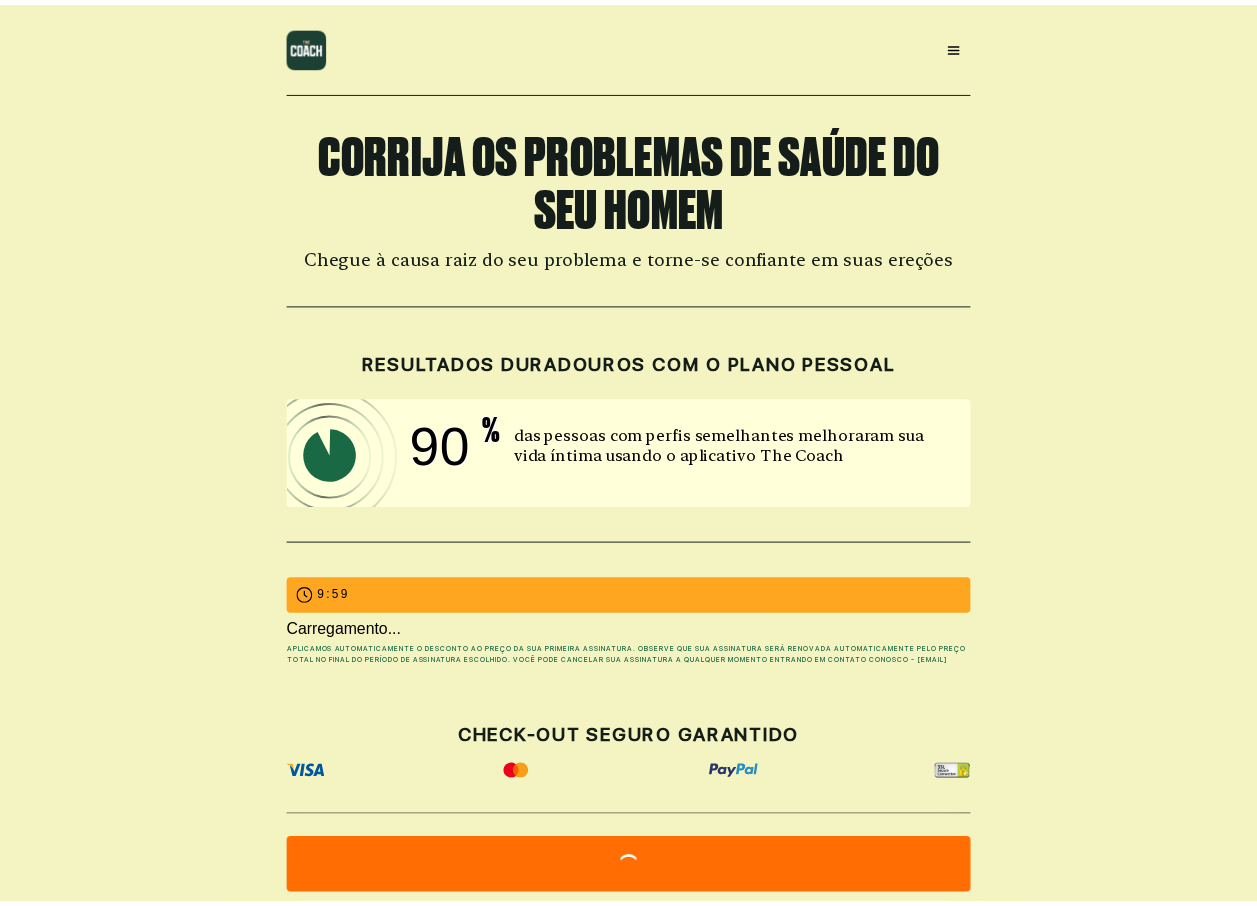 scroll, scrollTop: 0, scrollLeft: 0, axis: both 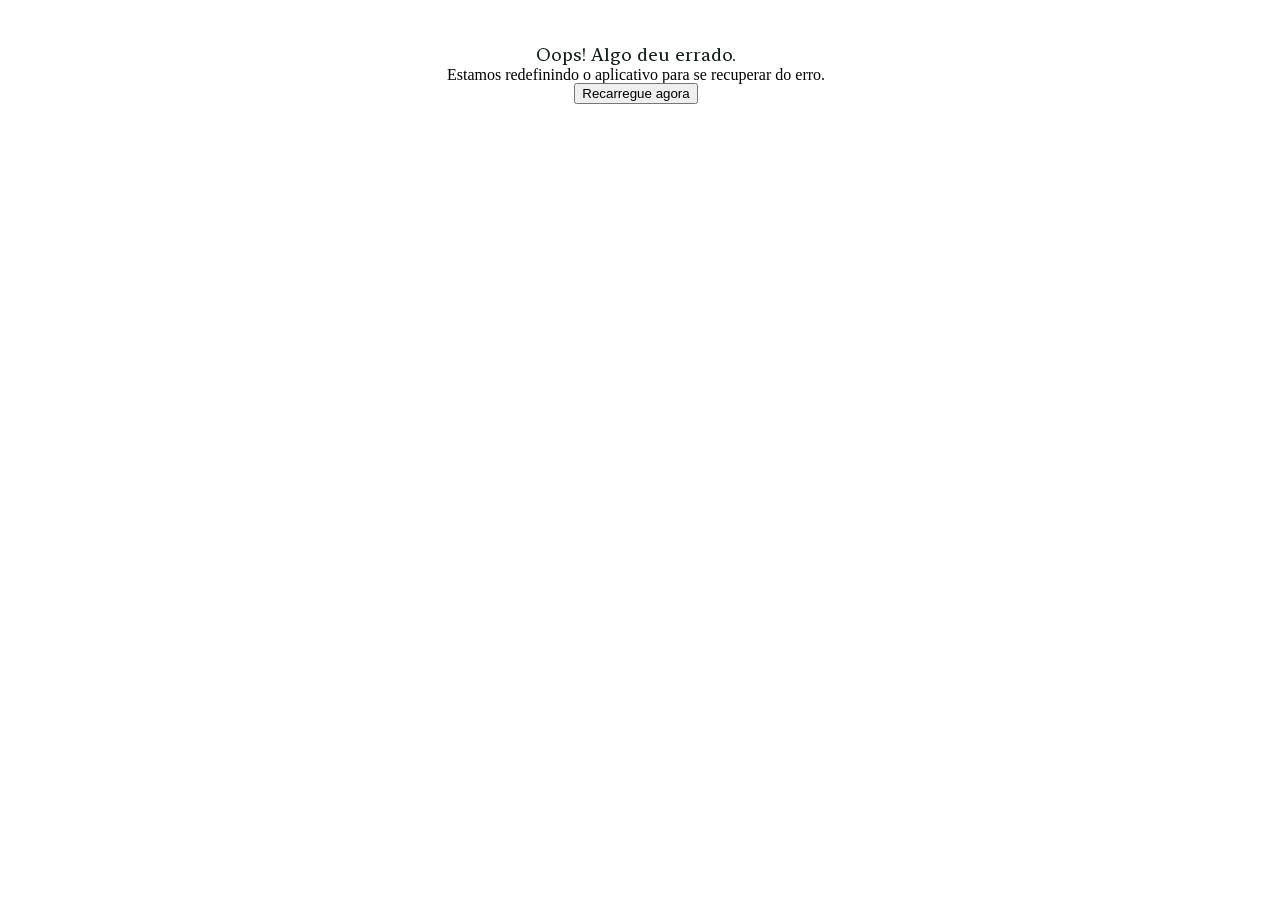 click on "Recarregue agora" at bounding box center [635, 93] 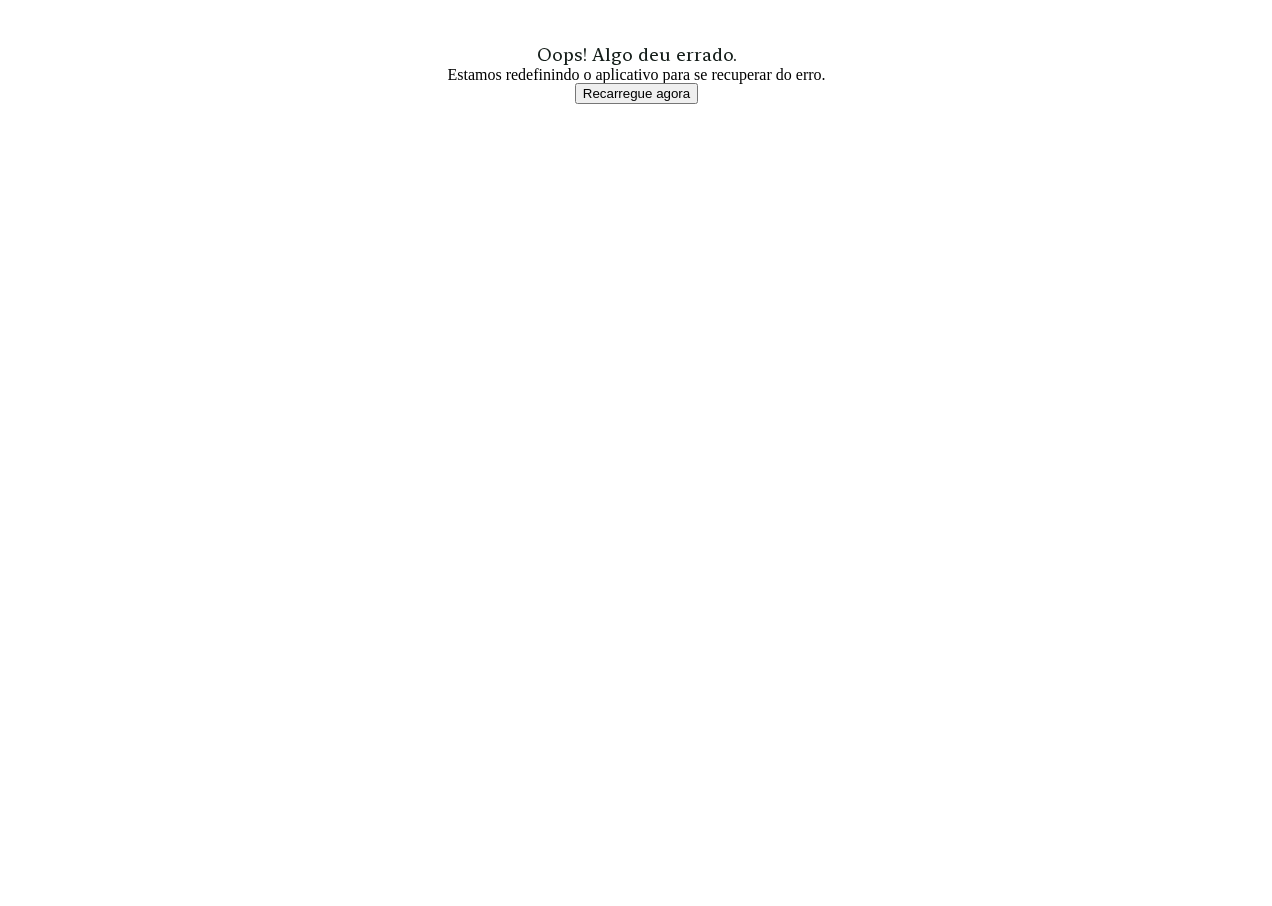 scroll, scrollTop: 0, scrollLeft: 0, axis: both 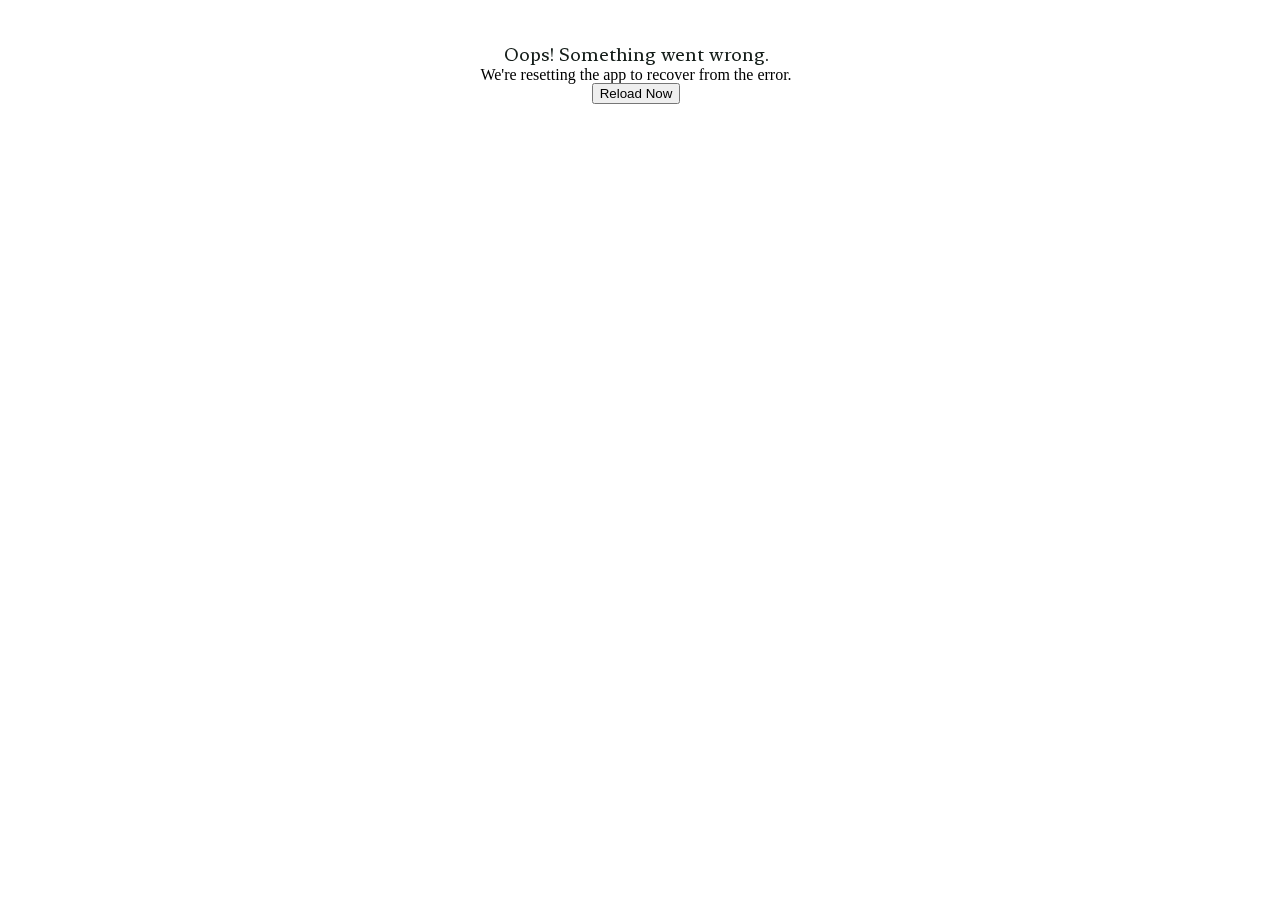 click on "Reload Now" at bounding box center (636, 93) 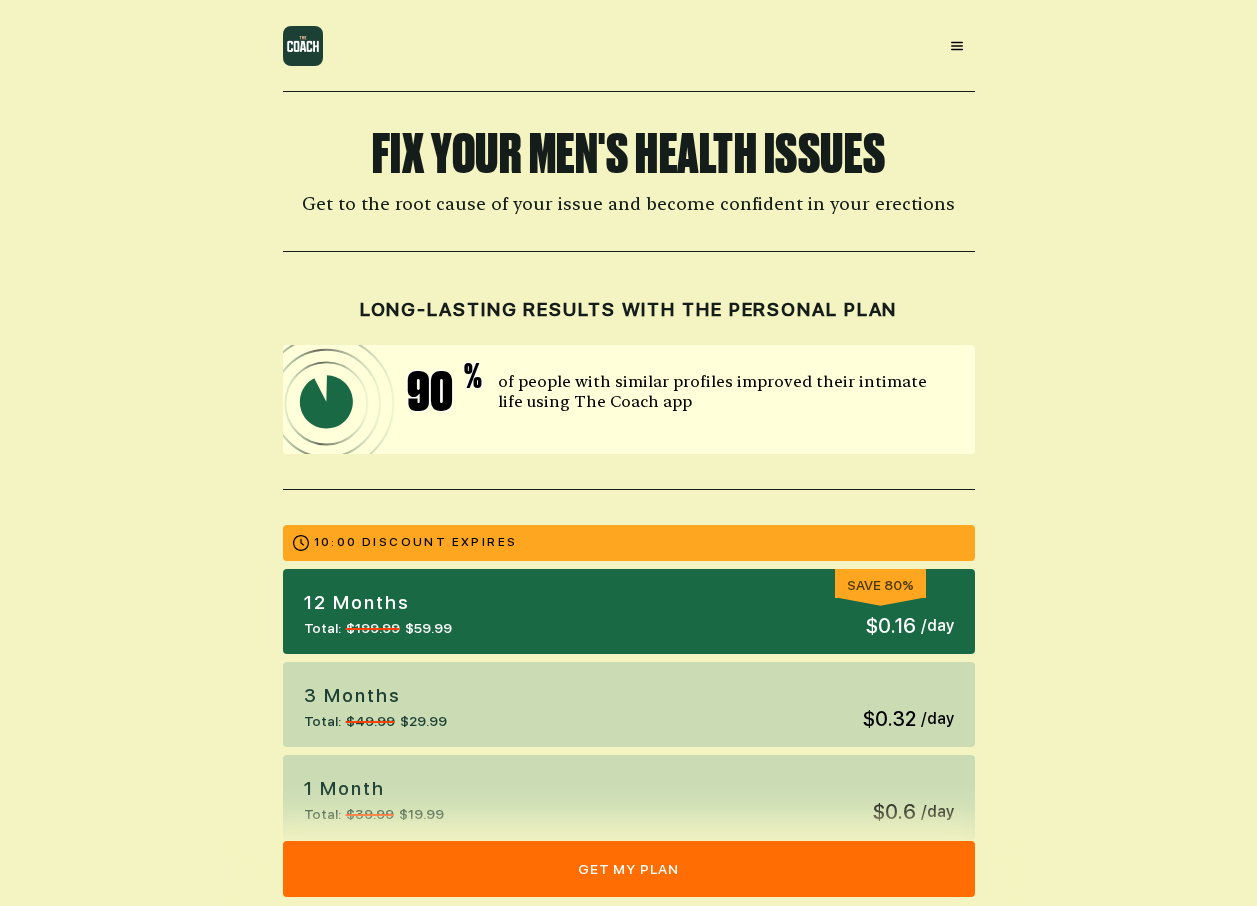 scroll, scrollTop: 0, scrollLeft: 0, axis: both 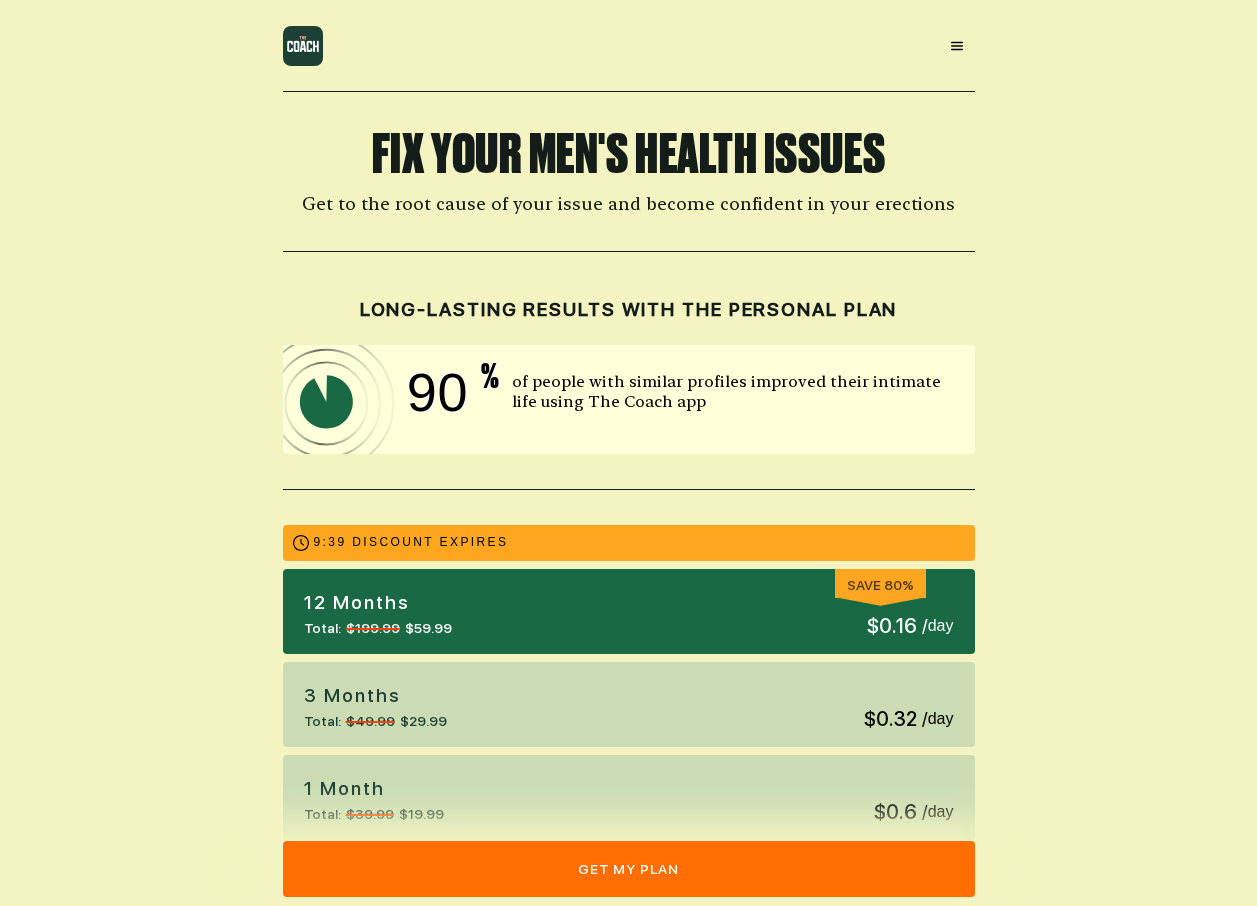 drag, startPoint x: 991, startPoint y: 170, endPoint x: 966, endPoint y: 143, distance: 36.796738 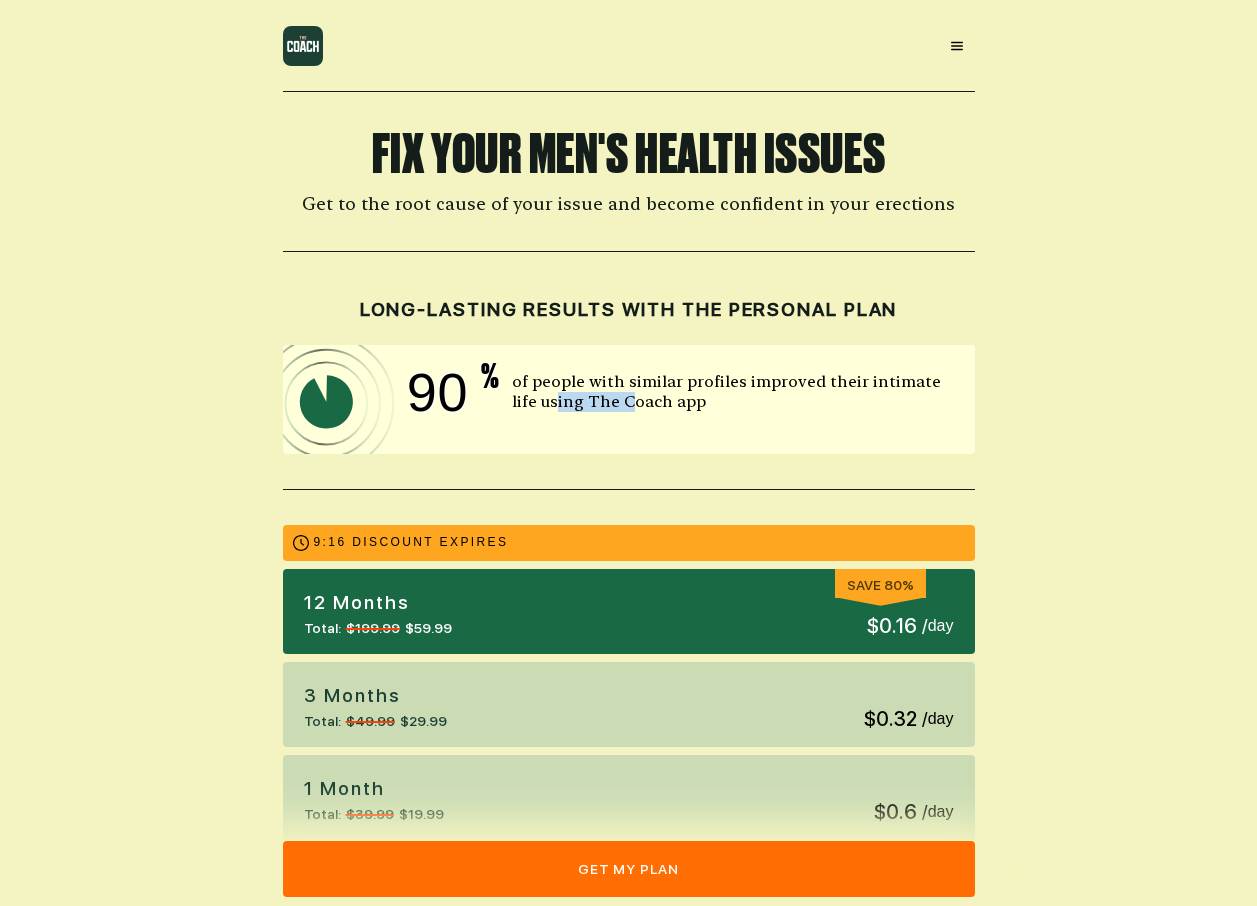 drag, startPoint x: 528, startPoint y: 411, endPoint x: 600, endPoint y: 416, distance: 72.1734 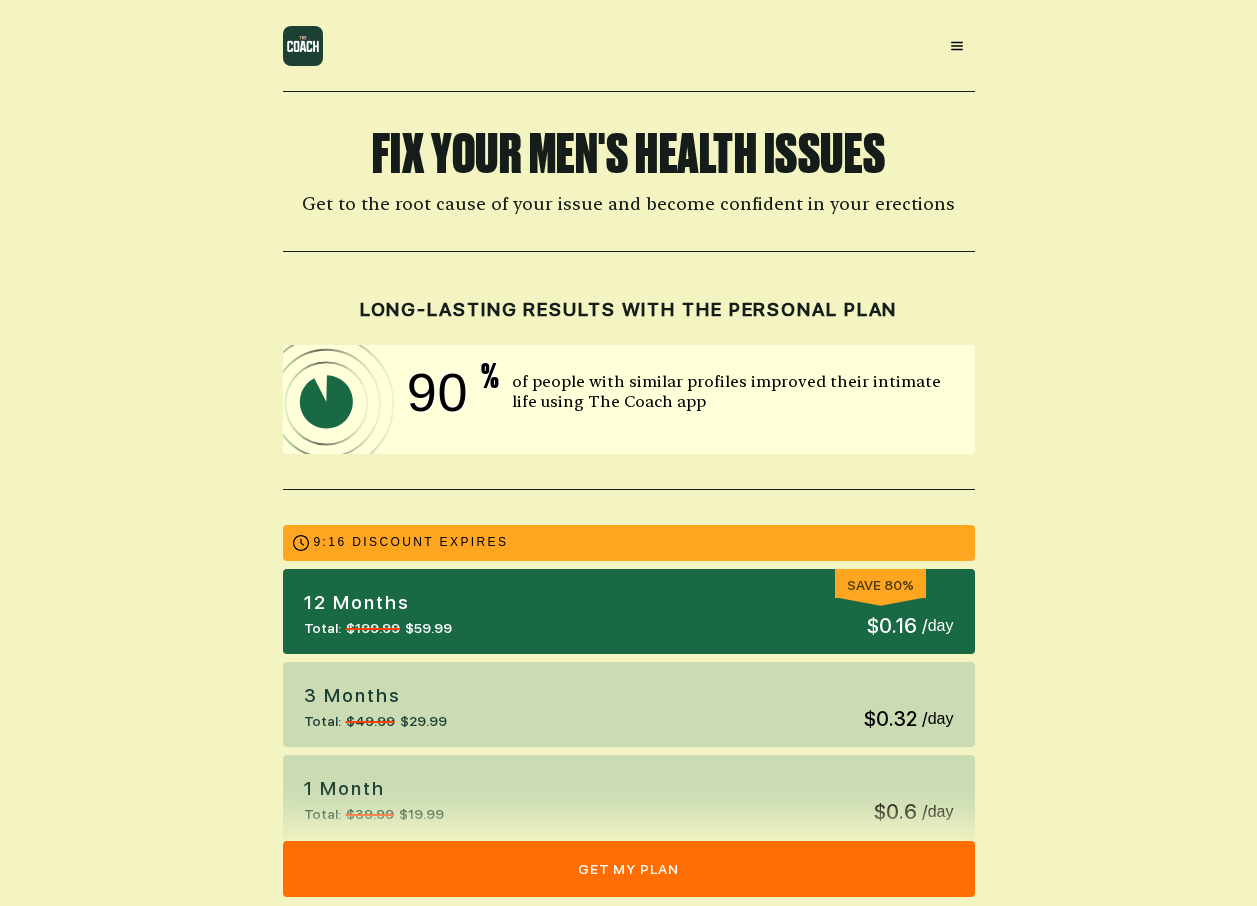 drag, startPoint x: 600, startPoint y: 416, endPoint x: 629, endPoint y: 419, distance: 29.15476 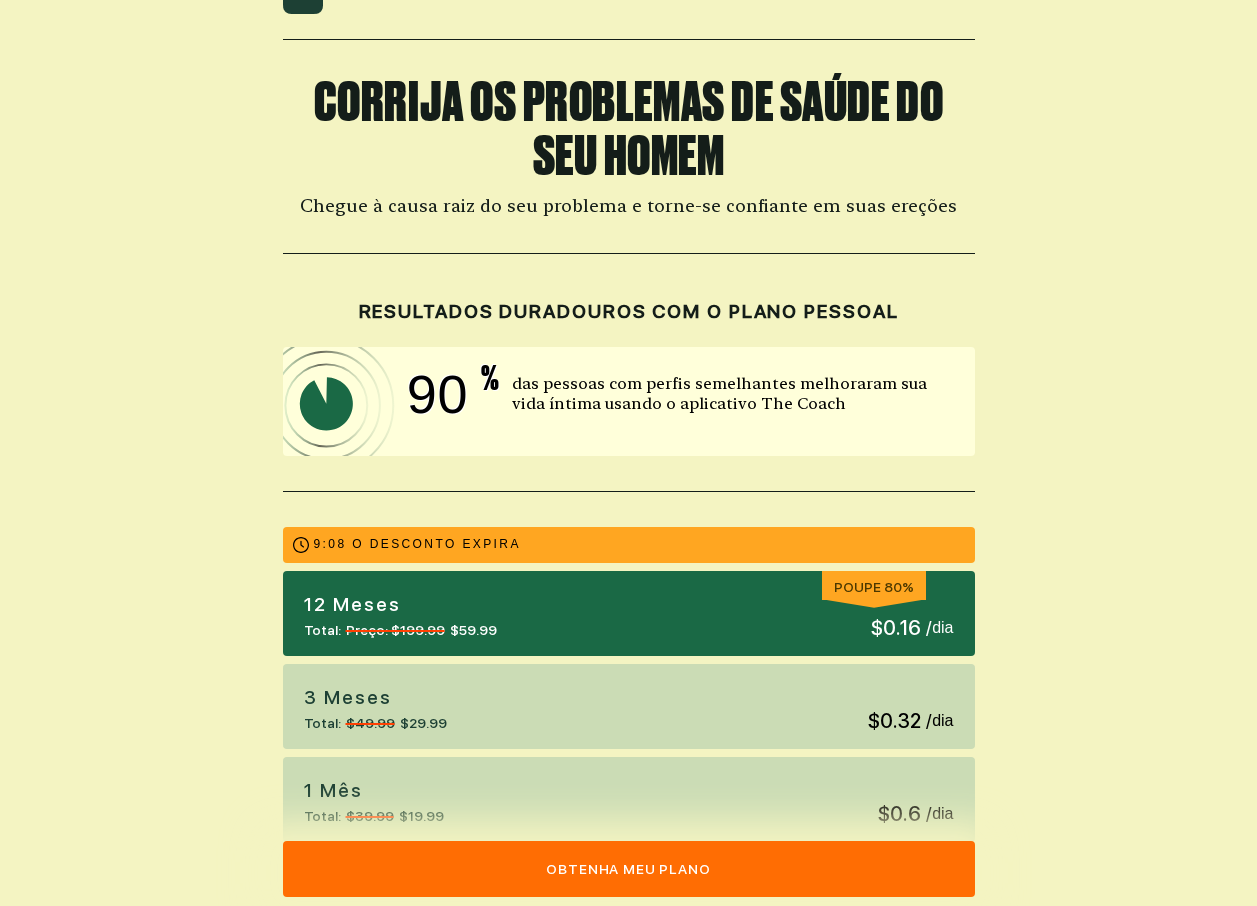 scroll, scrollTop: 100, scrollLeft: 0, axis: vertical 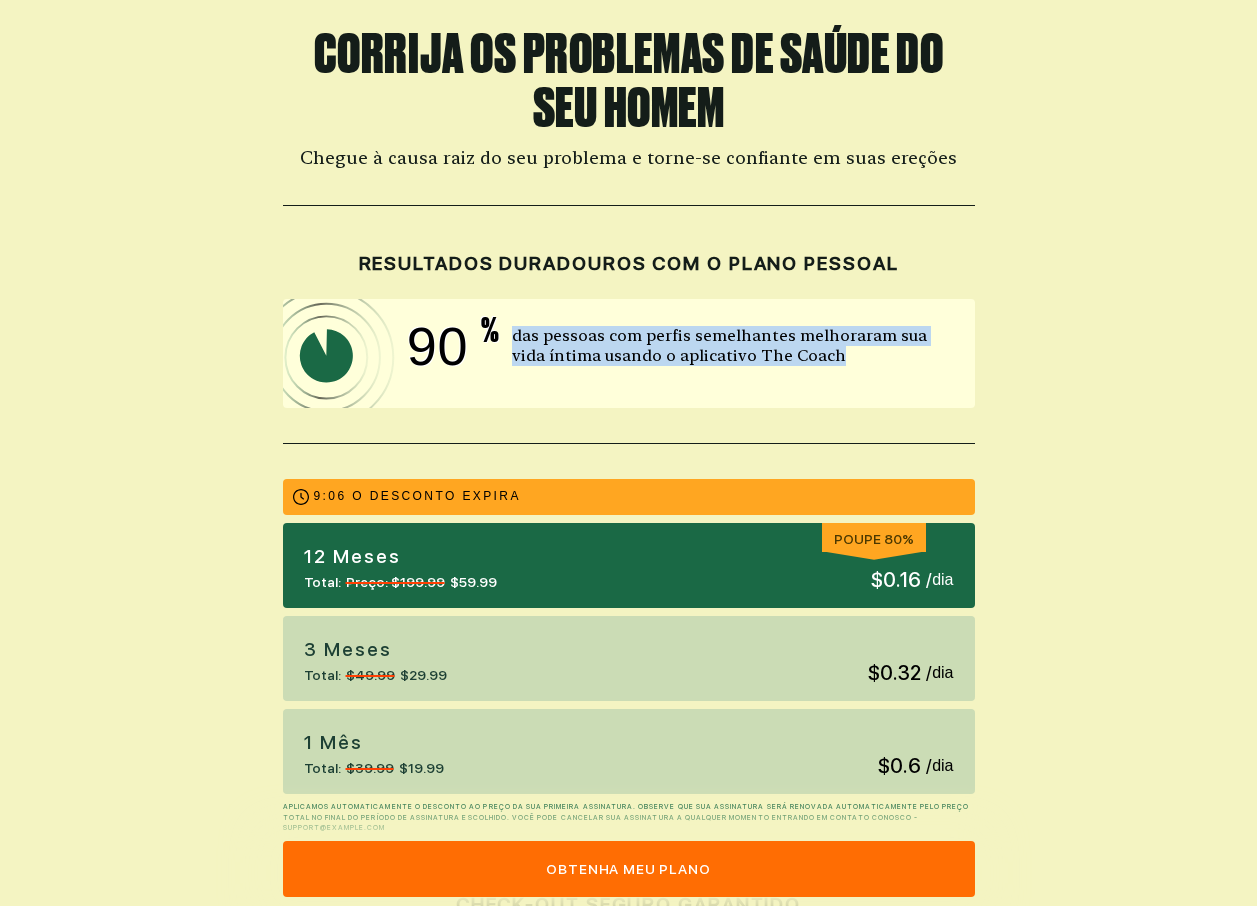 drag, startPoint x: 834, startPoint y: 354, endPoint x: 508, endPoint y: 324, distance: 327.37747 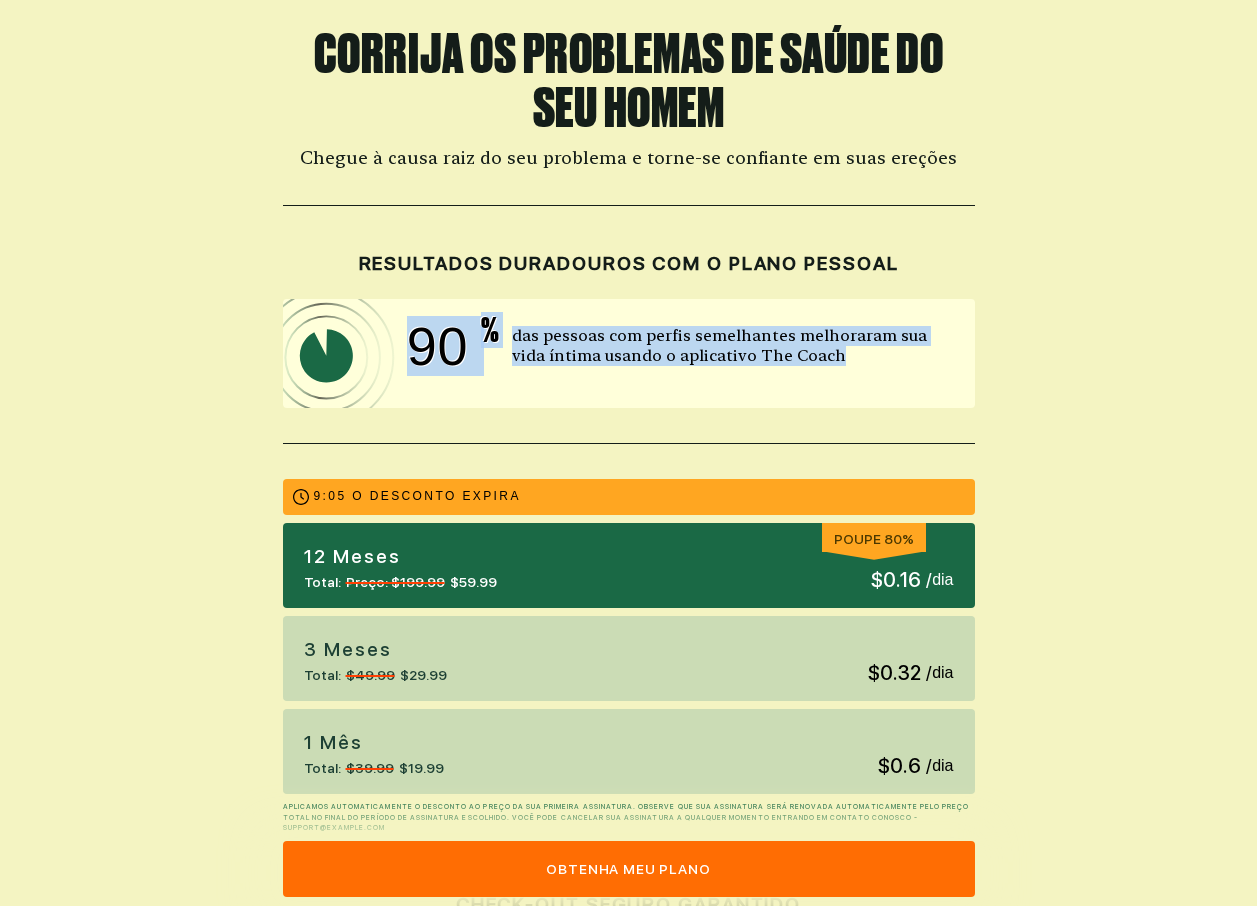 drag, startPoint x: 508, startPoint y: 324, endPoint x: 925, endPoint y: 388, distance: 421.8827 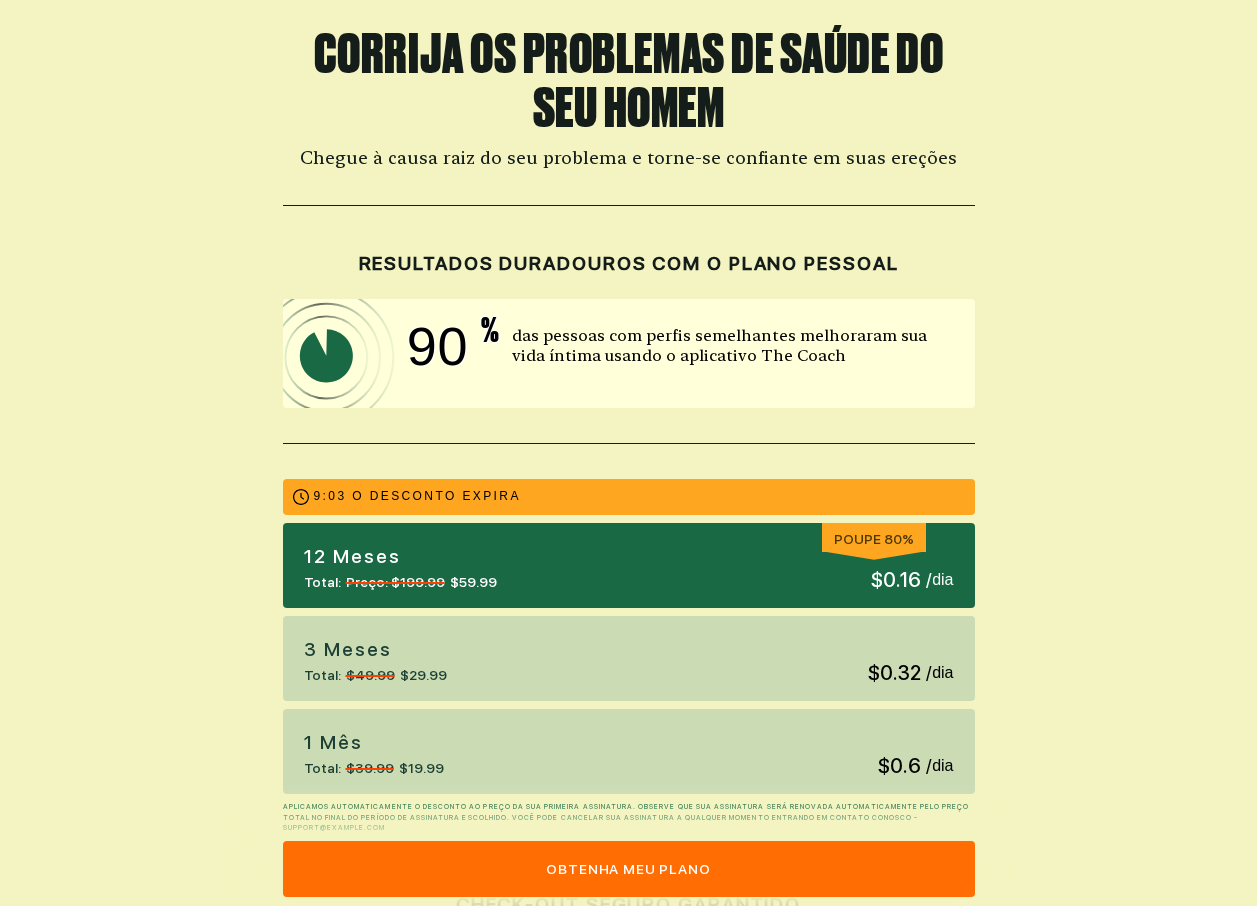 drag, startPoint x: 304, startPoint y: 323, endPoint x: 343, endPoint y: 342, distance: 43.382023 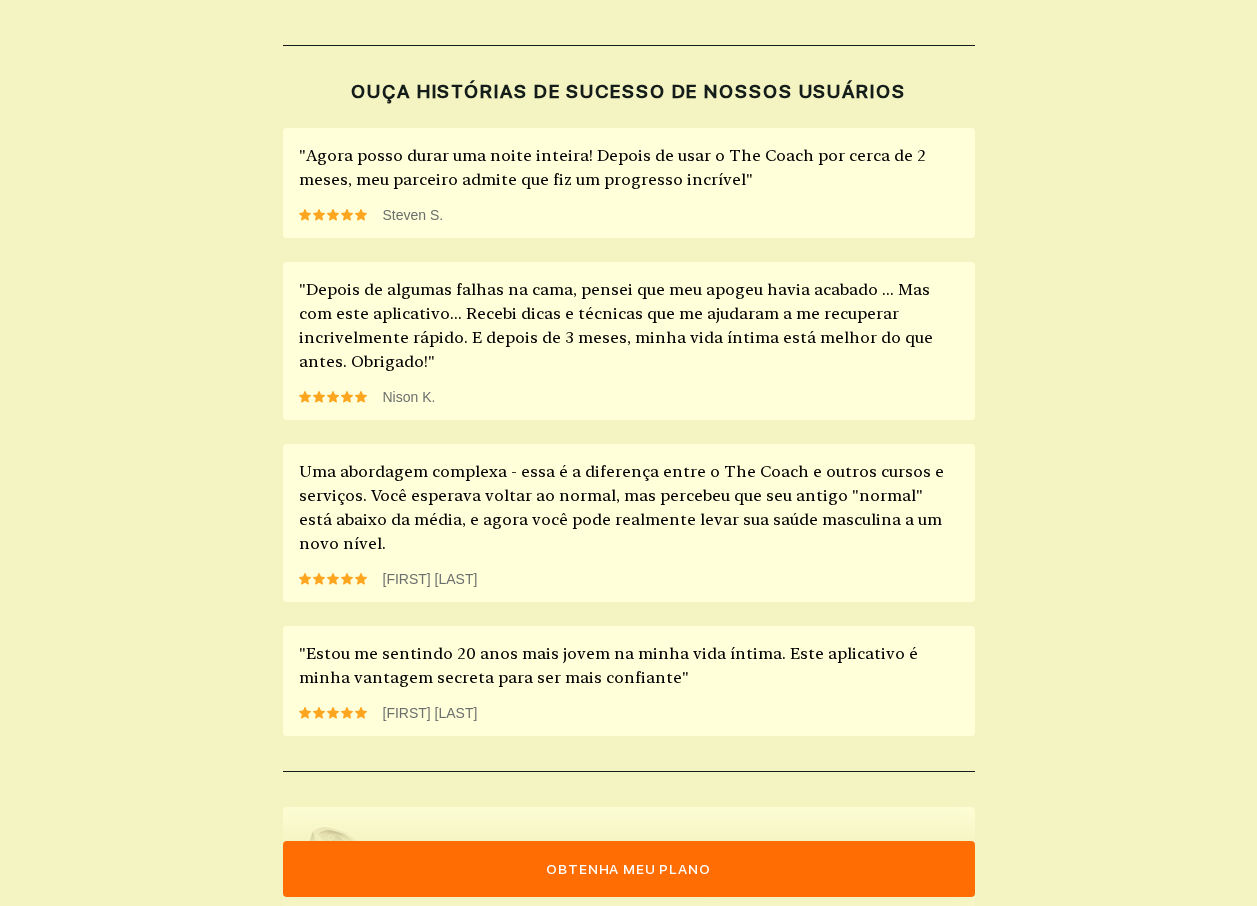 scroll, scrollTop: 1400, scrollLeft: 0, axis: vertical 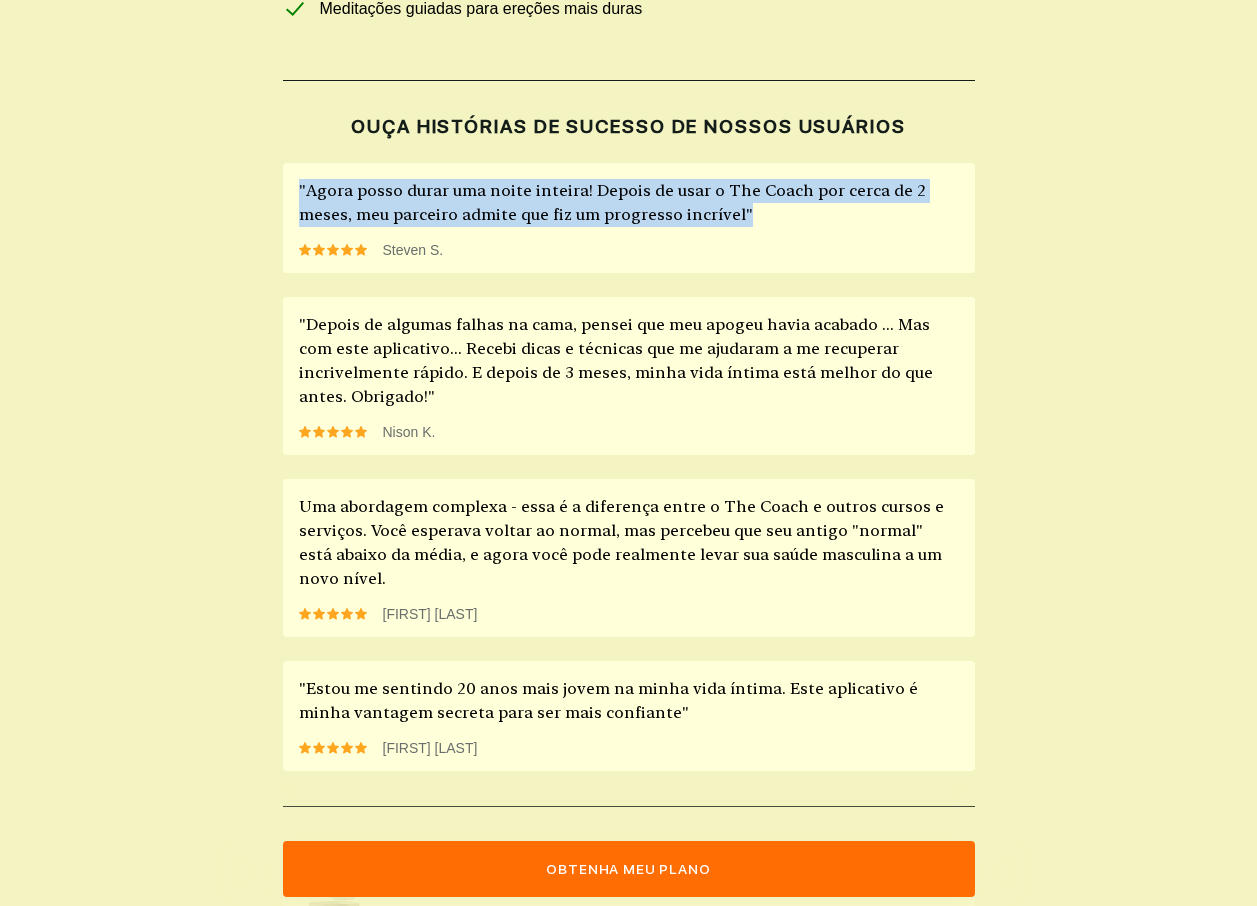 drag, startPoint x: 736, startPoint y: 218, endPoint x: 276, endPoint y: 163, distance: 463.27637 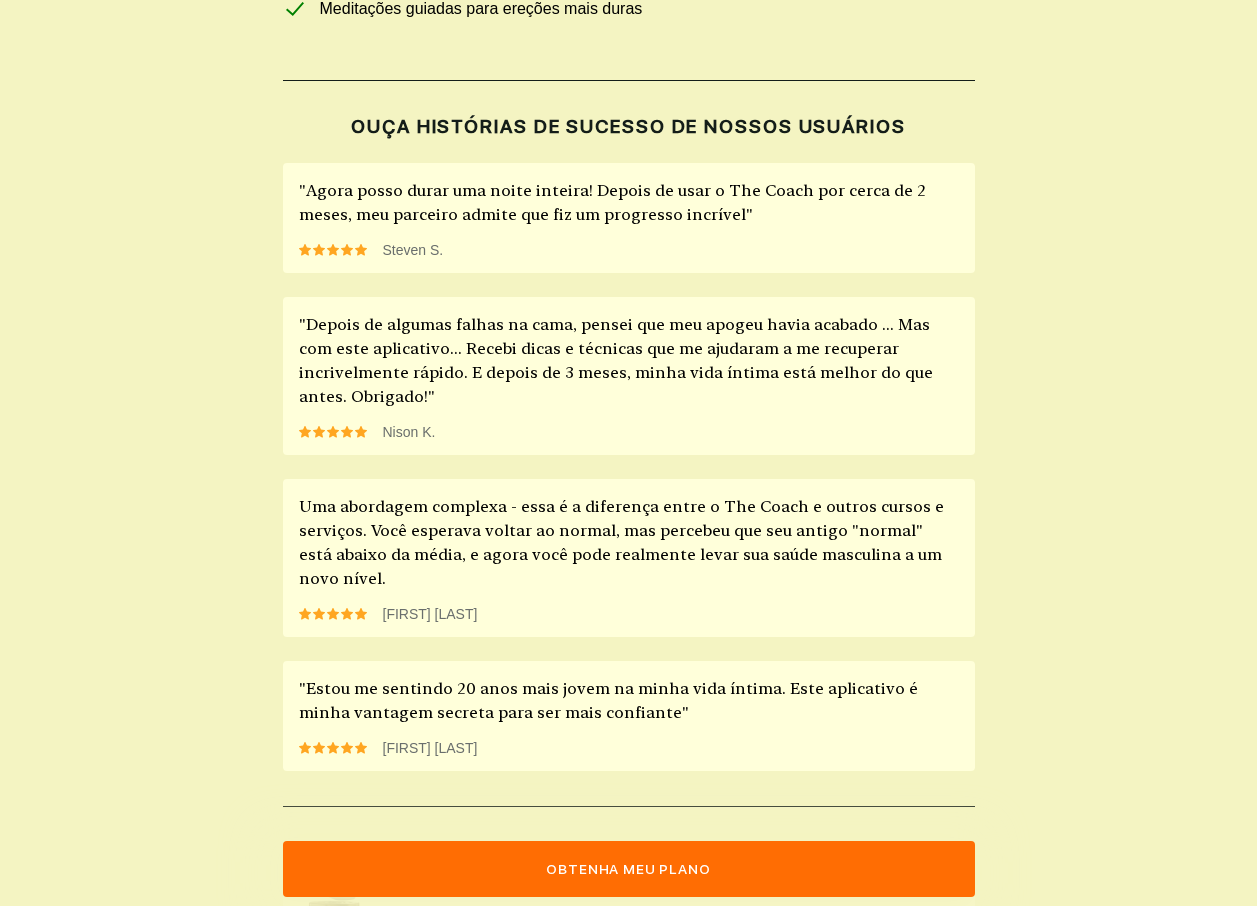 click on ""Depois de algumas falhas na cama, pensei que meu apogeu havia acabado ... Mas com este aplicativo... Recebi dicas e técnicas que me ajudaram a me recuperar incrivelmente rápido. E depois de 3 meses, minha vida íntima está melhor do que antes. Obrigado!"" at bounding box center (629, 361) 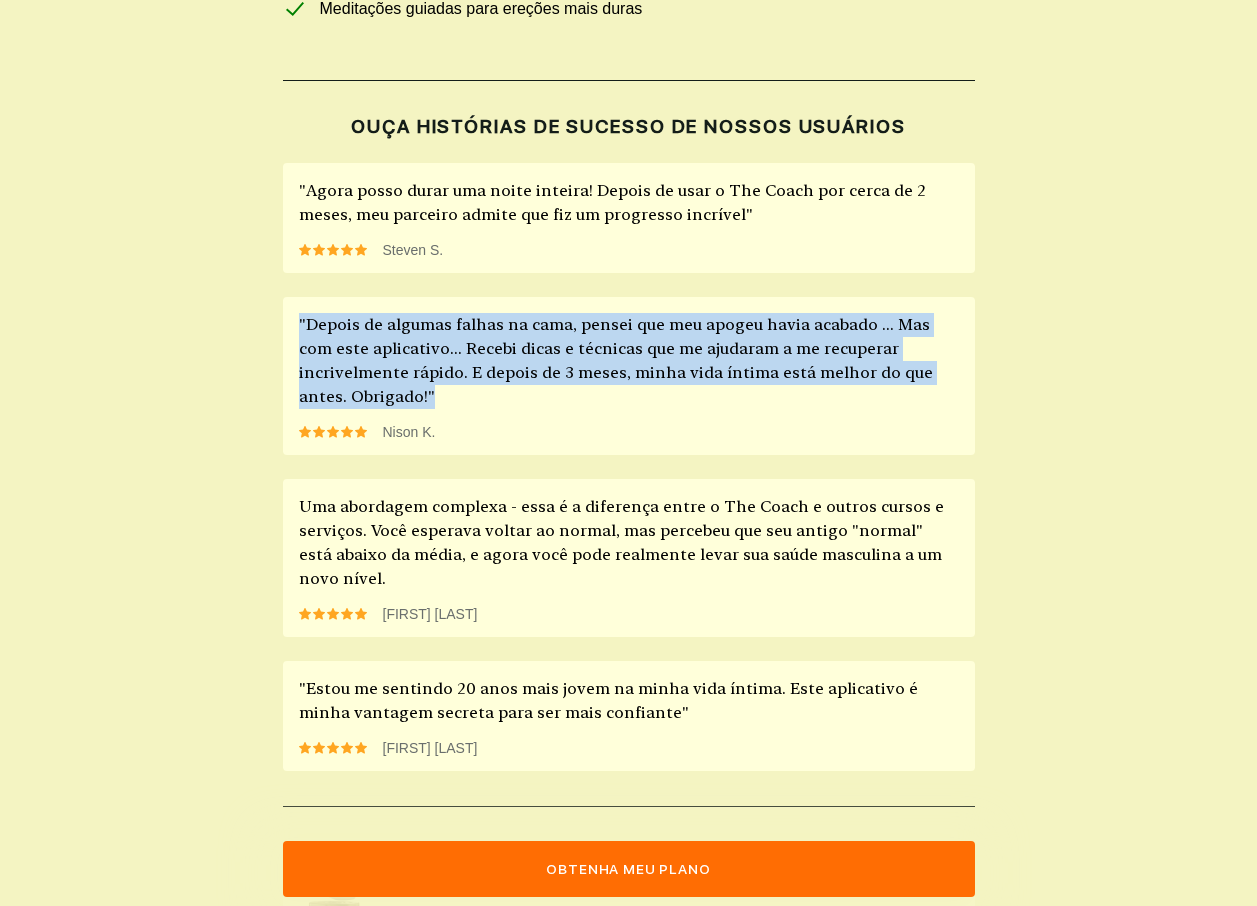 drag, startPoint x: 938, startPoint y: 370, endPoint x: 243, endPoint y: 288, distance: 699.8207 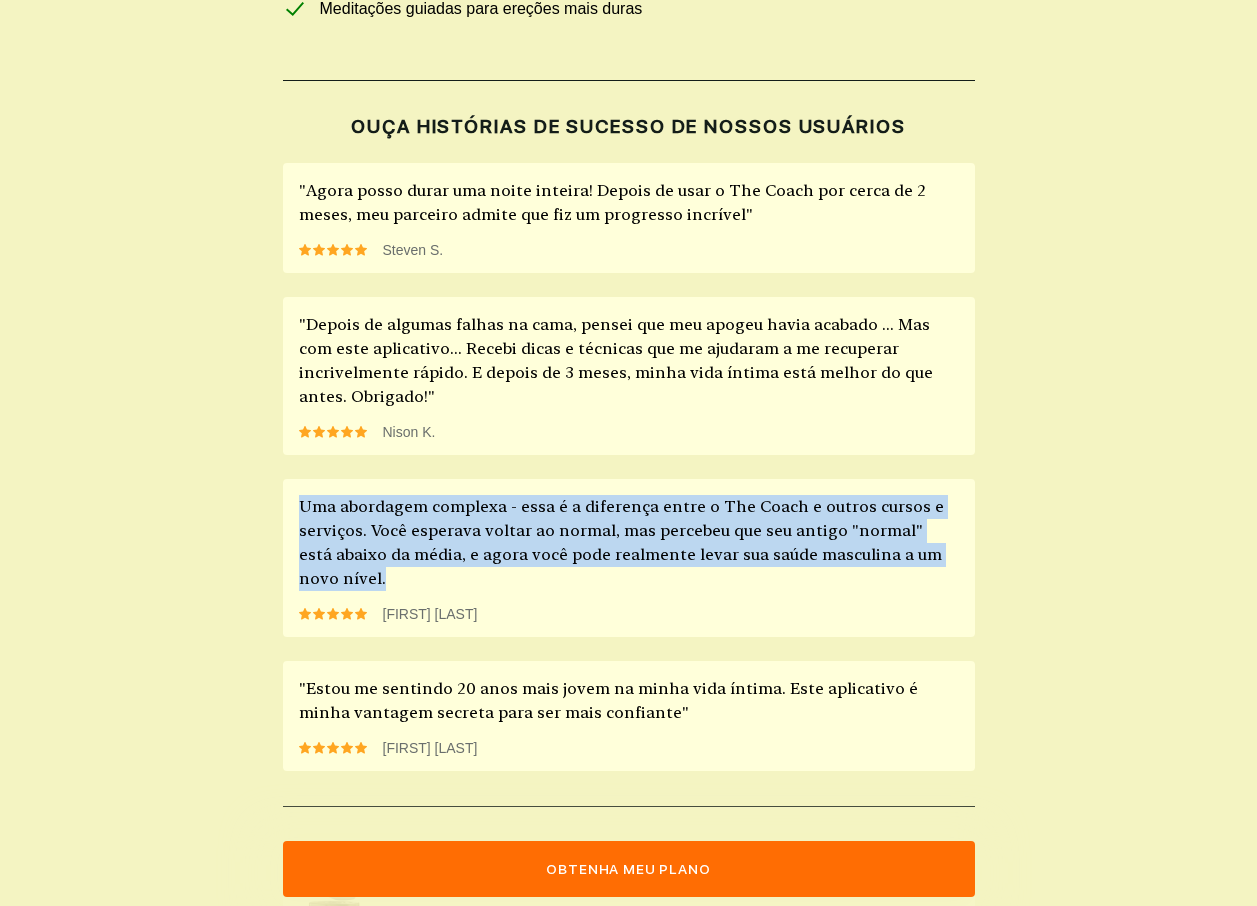 drag, startPoint x: 360, startPoint y: 550, endPoint x: 273, endPoint y: 478, distance: 112.929184 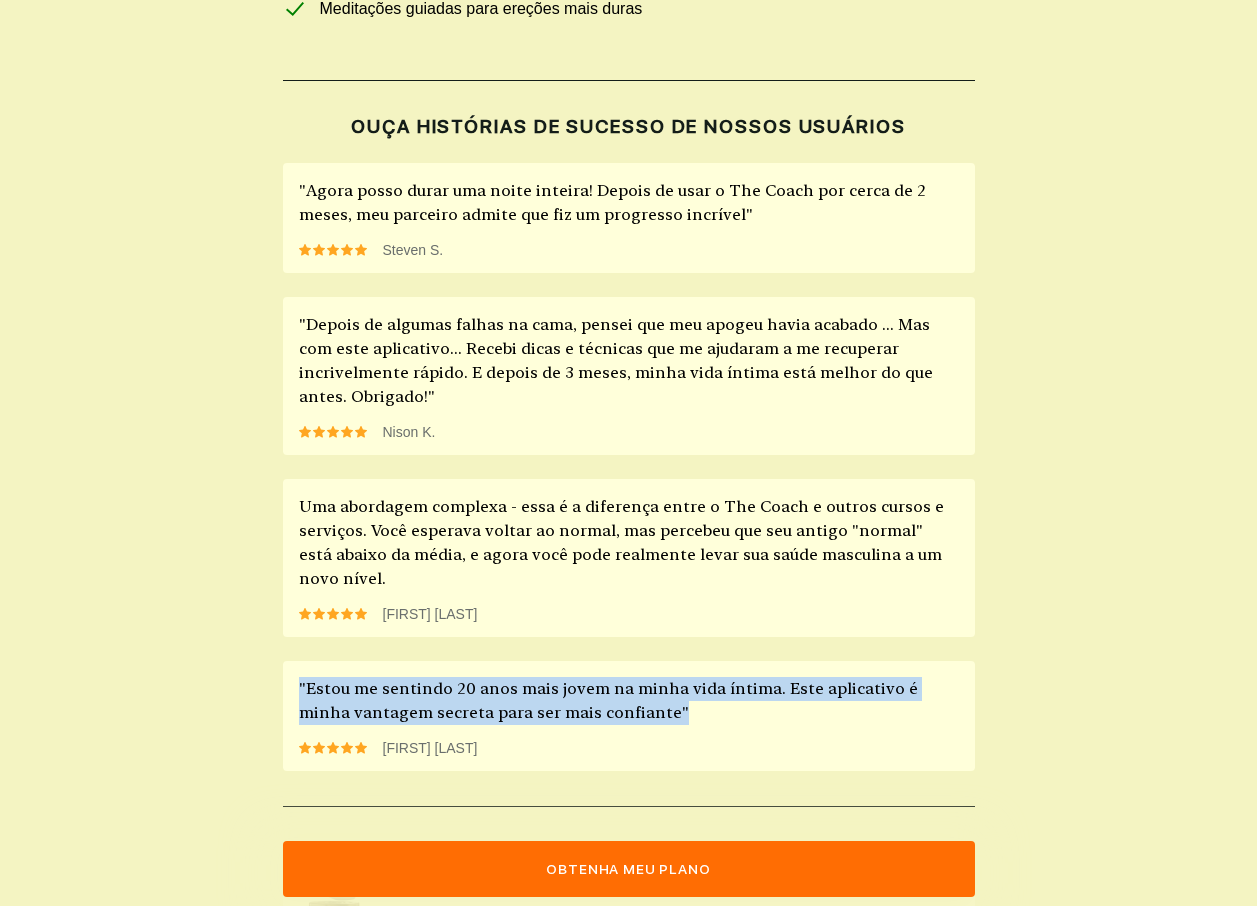drag, startPoint x: 635, startPoint y: 689, endPoint x: 271, endPoint y: 639, distance: 367.41803 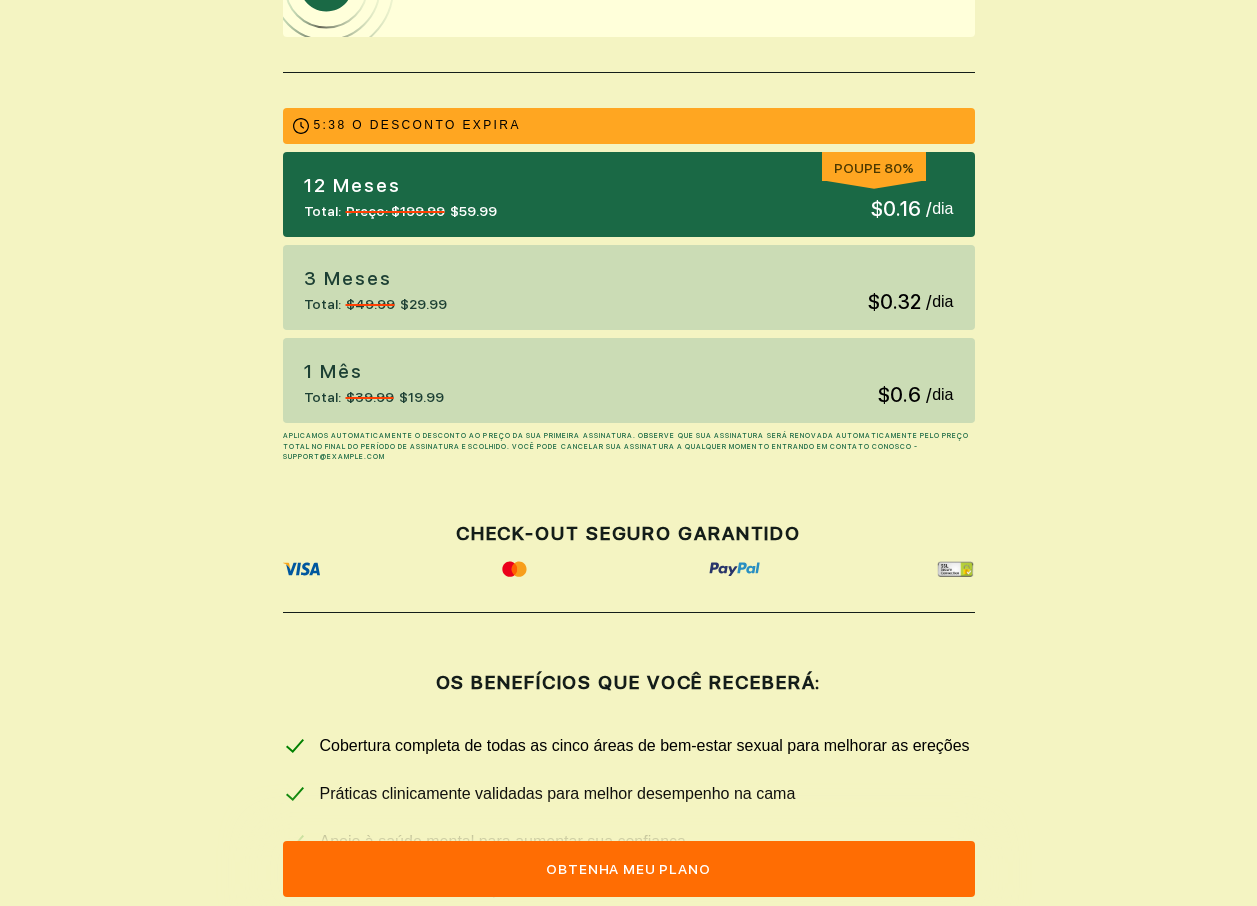 scroll, scrollTop: 436, scrollLeft: 0, axis: vertical 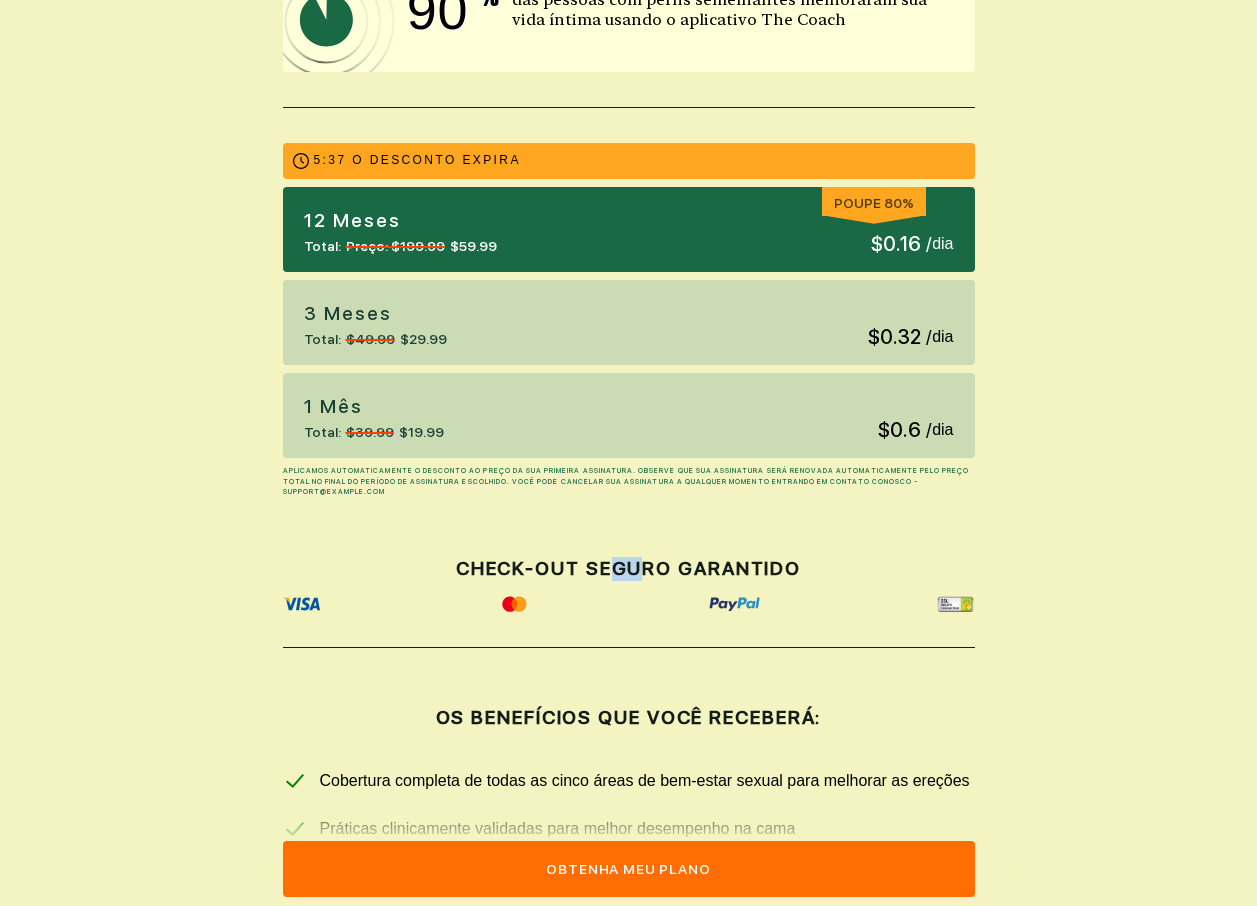 drag, startPoint x: 642, startPoint y: 570, endPoint x: 601, endPoint y: 546, distance: 47.507893 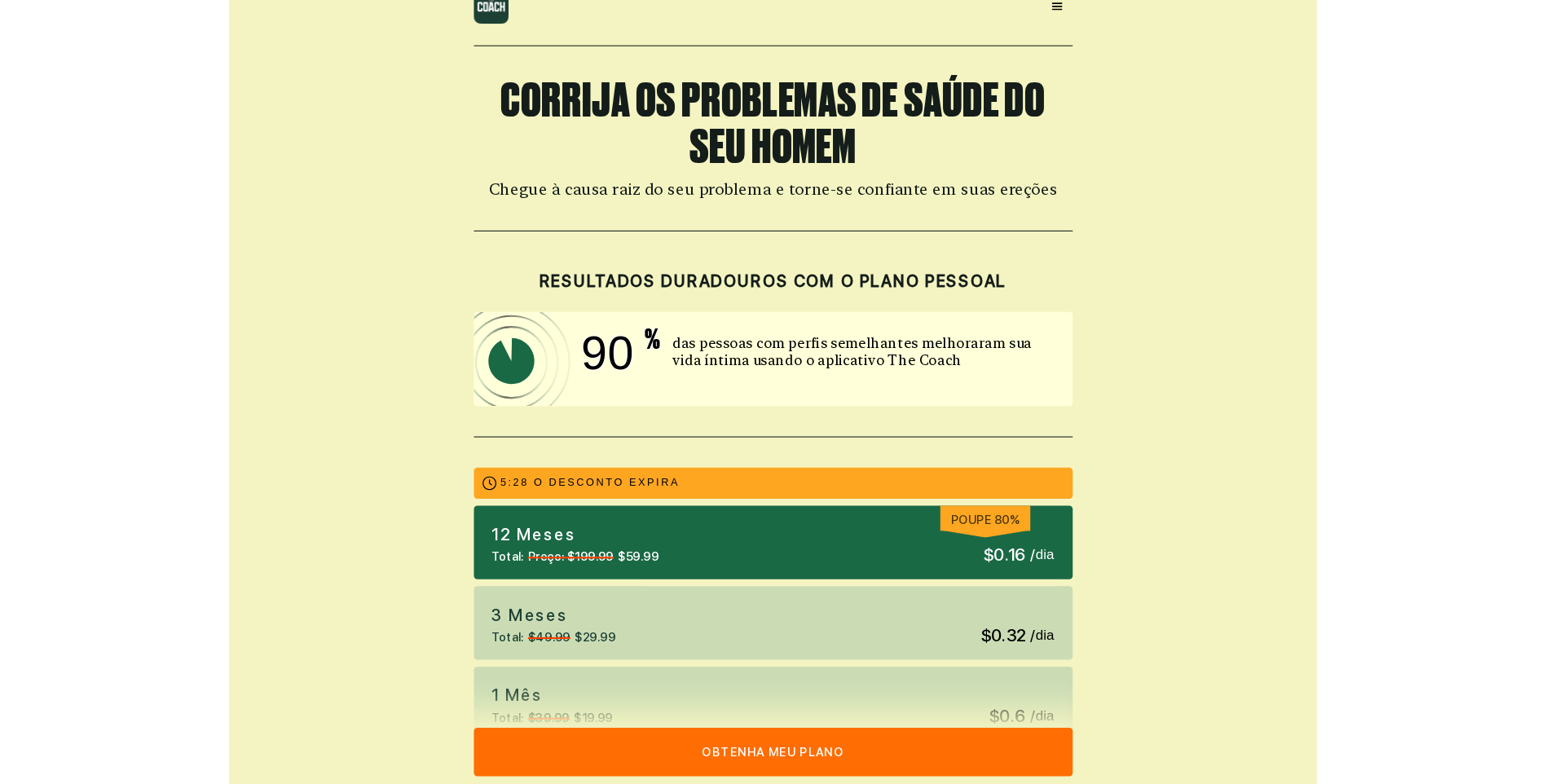 scroll, scrollTop: 29, scrollLeft: 0, axis: vertical 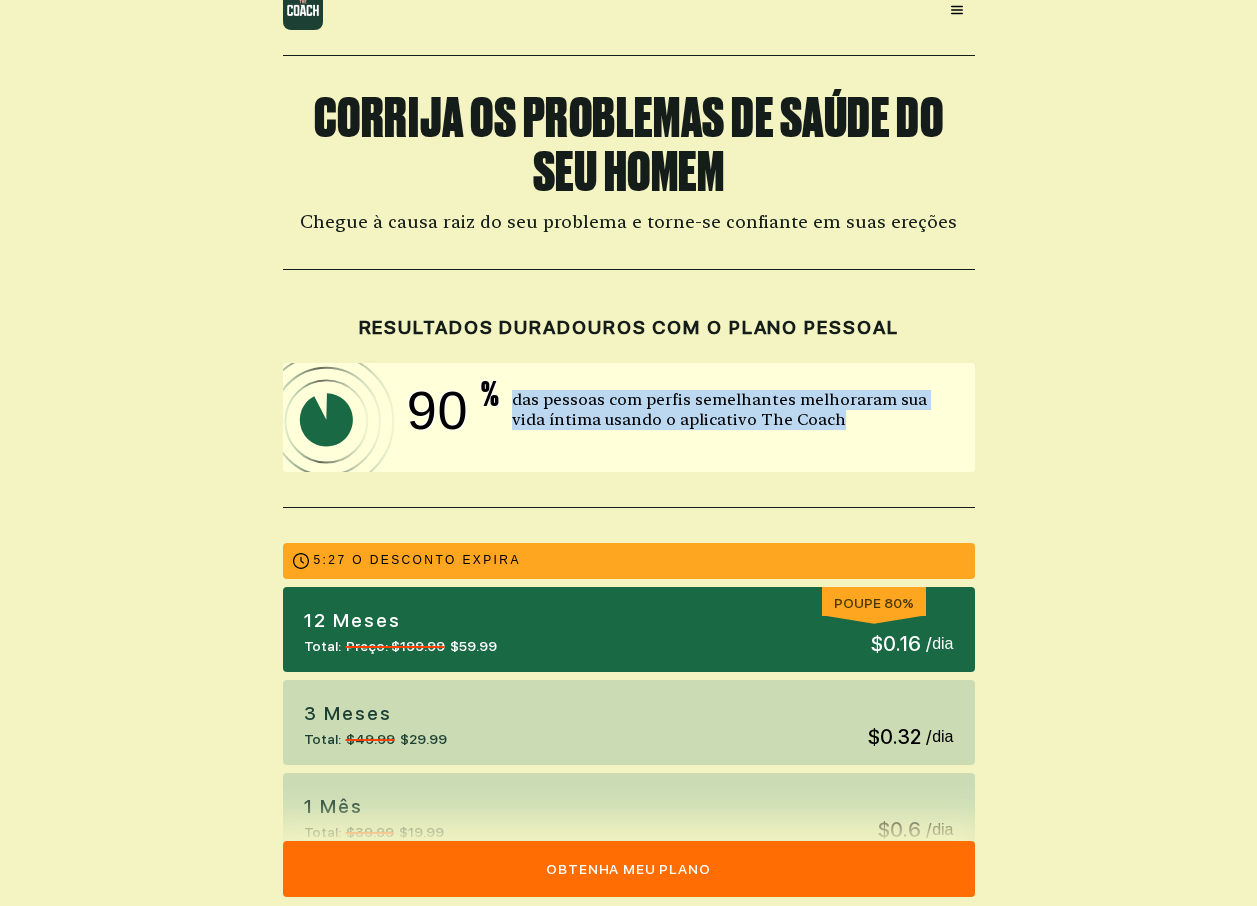 drag, startPoint x: 571, startPoint y: 404, endPoint x: 911, endPoint y: 457, distance: 344.10608 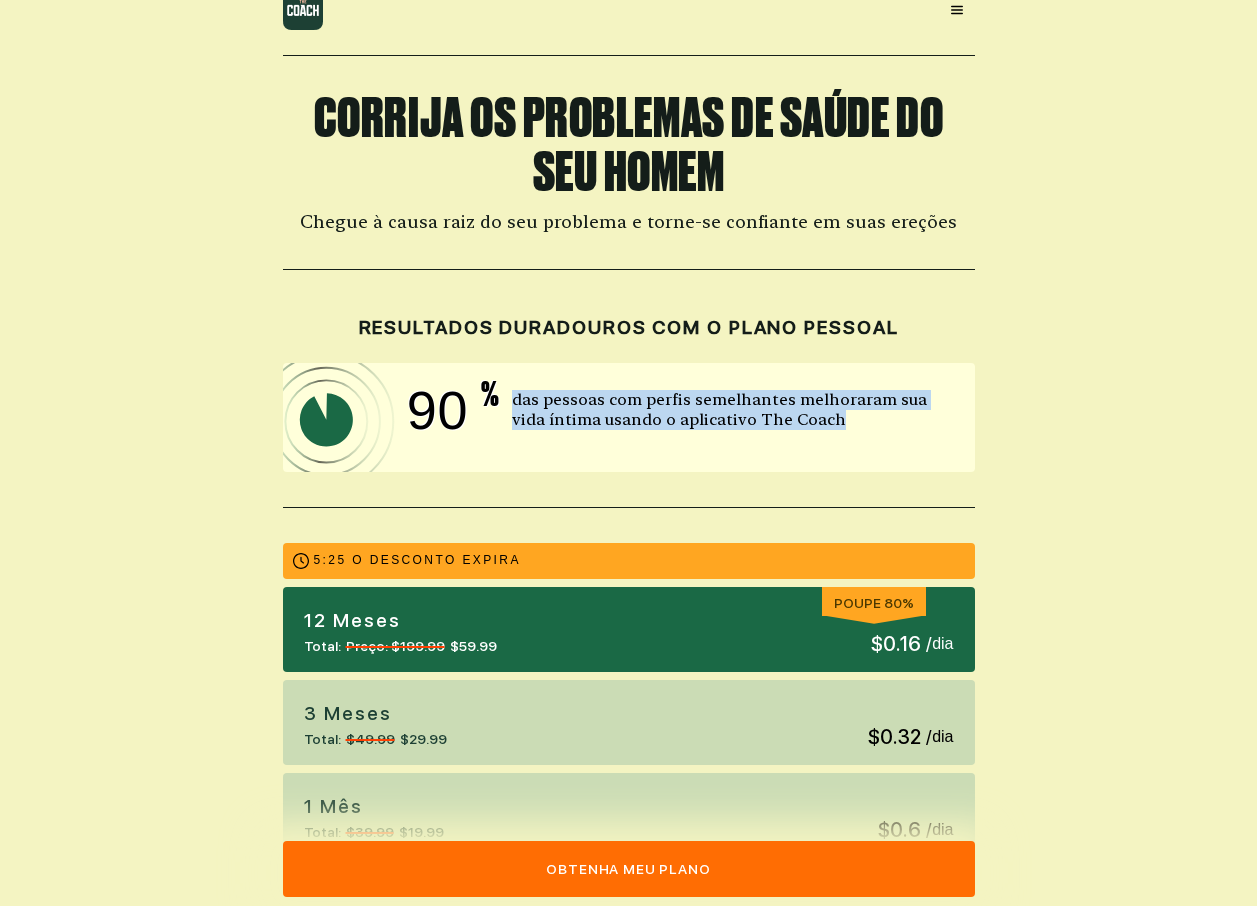 copy on "das pessoas com perfis semelhantes melhoraram sua vida íntima usando o aplicativo The Coach" 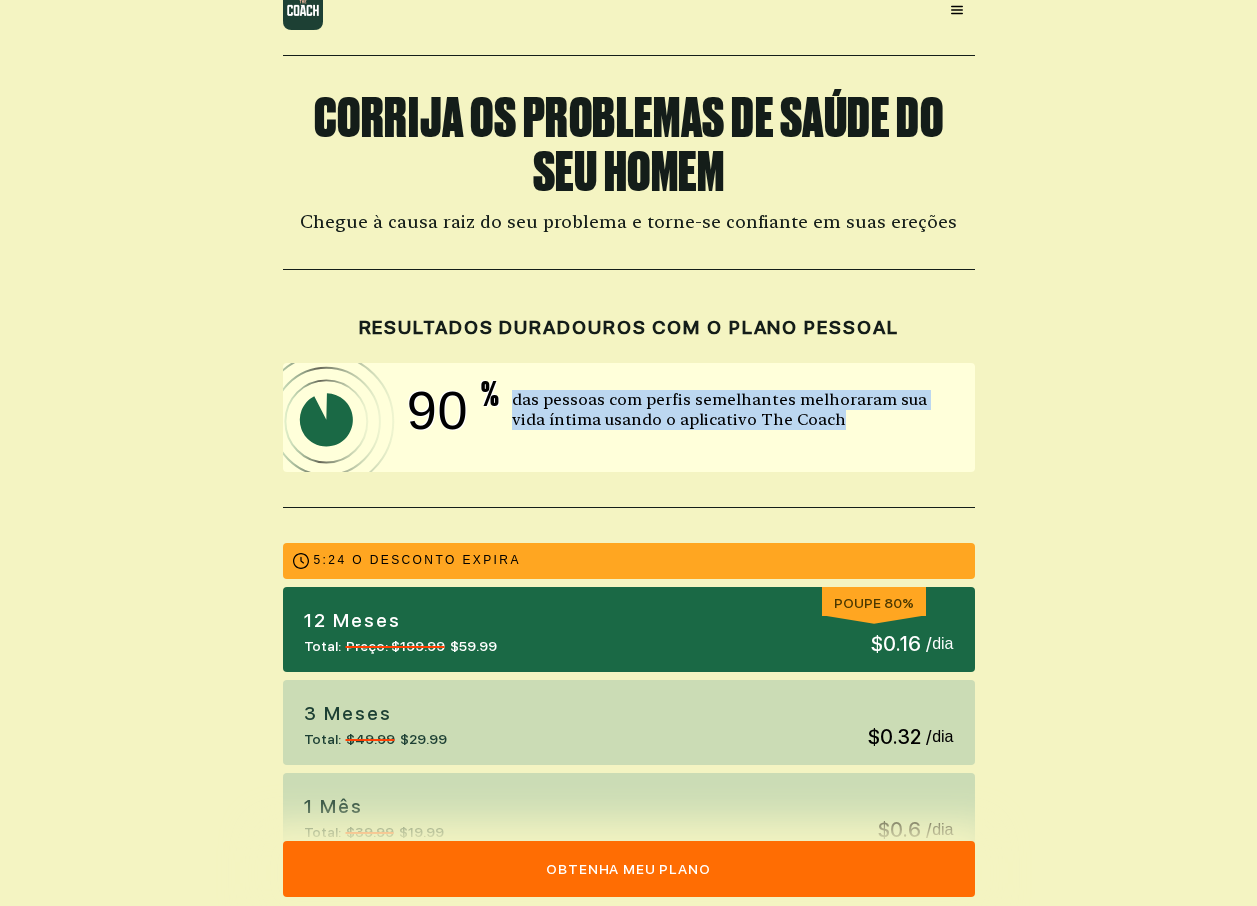 click on "das pessoas com perfis semelhantes melhoraram sua vida íntima usando o aplicativo The Coach" at bounding box center (733, 410) 